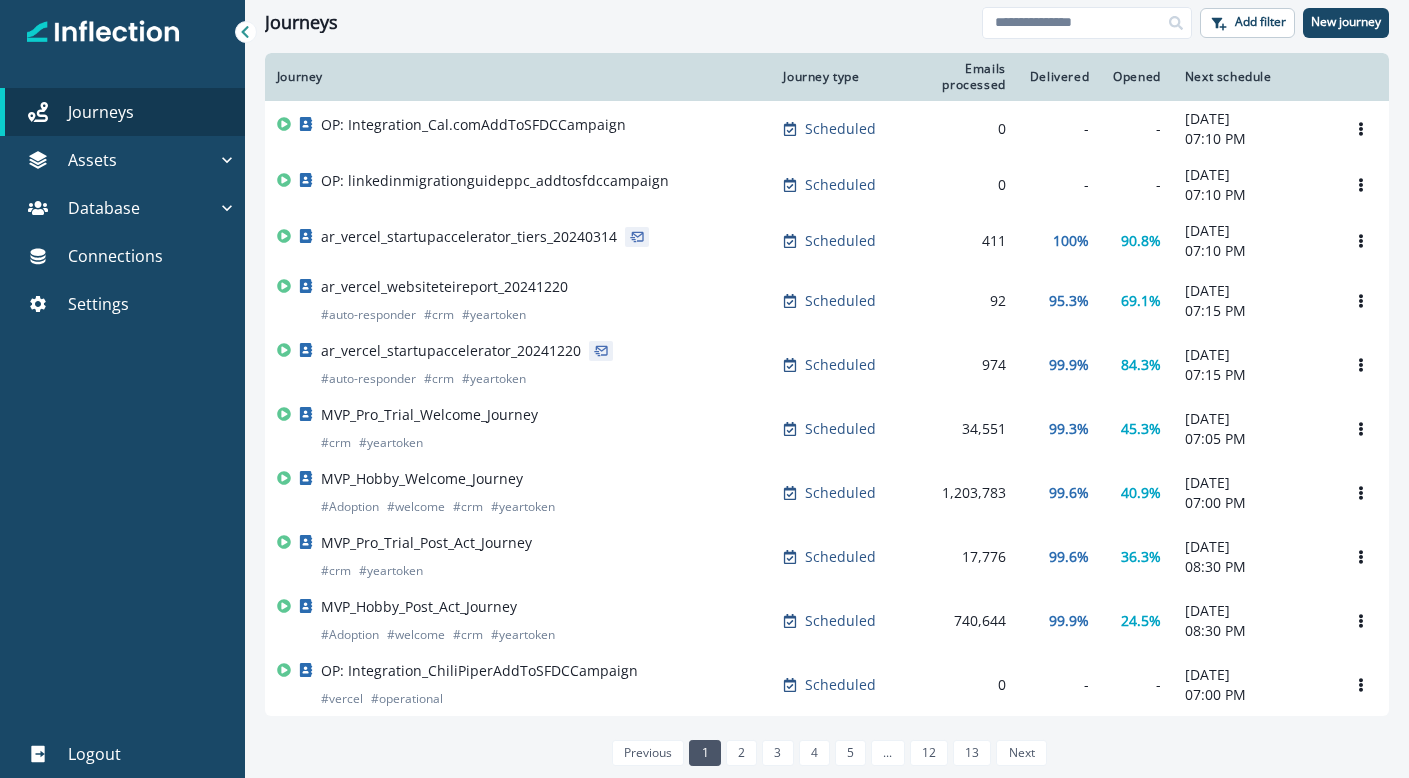 scroll, scrollTop: 0, scrollLeft: 0, axis: both 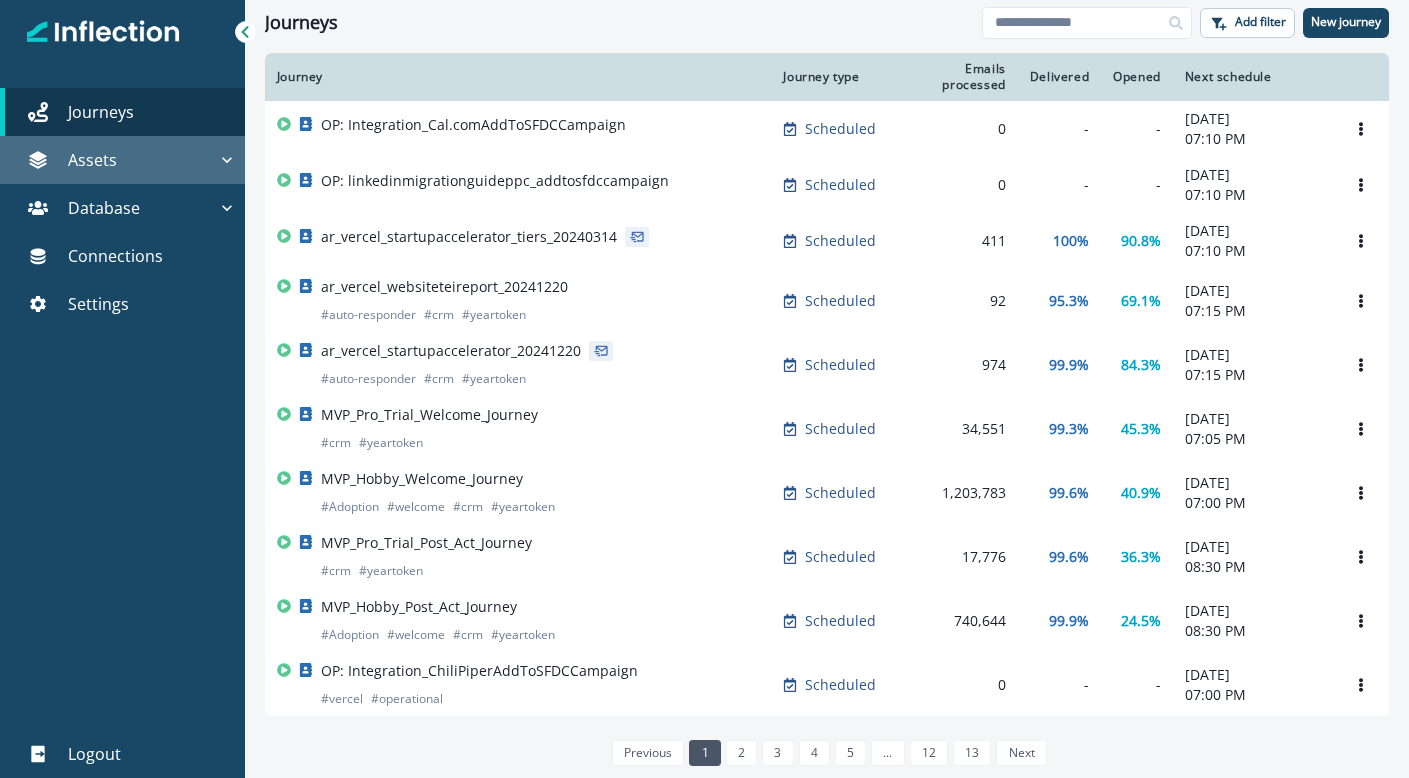 click 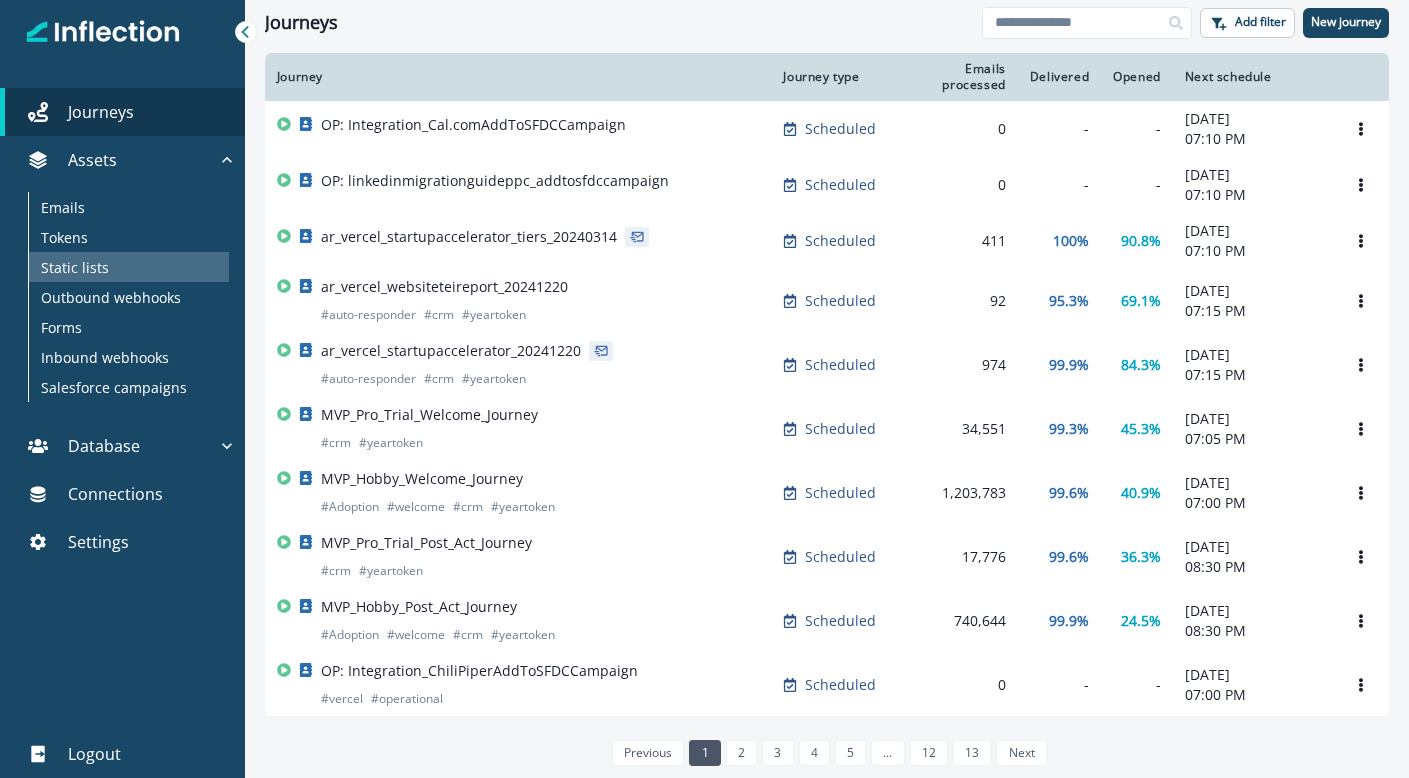 click on "Static lists" at bounding box center (129, 267) 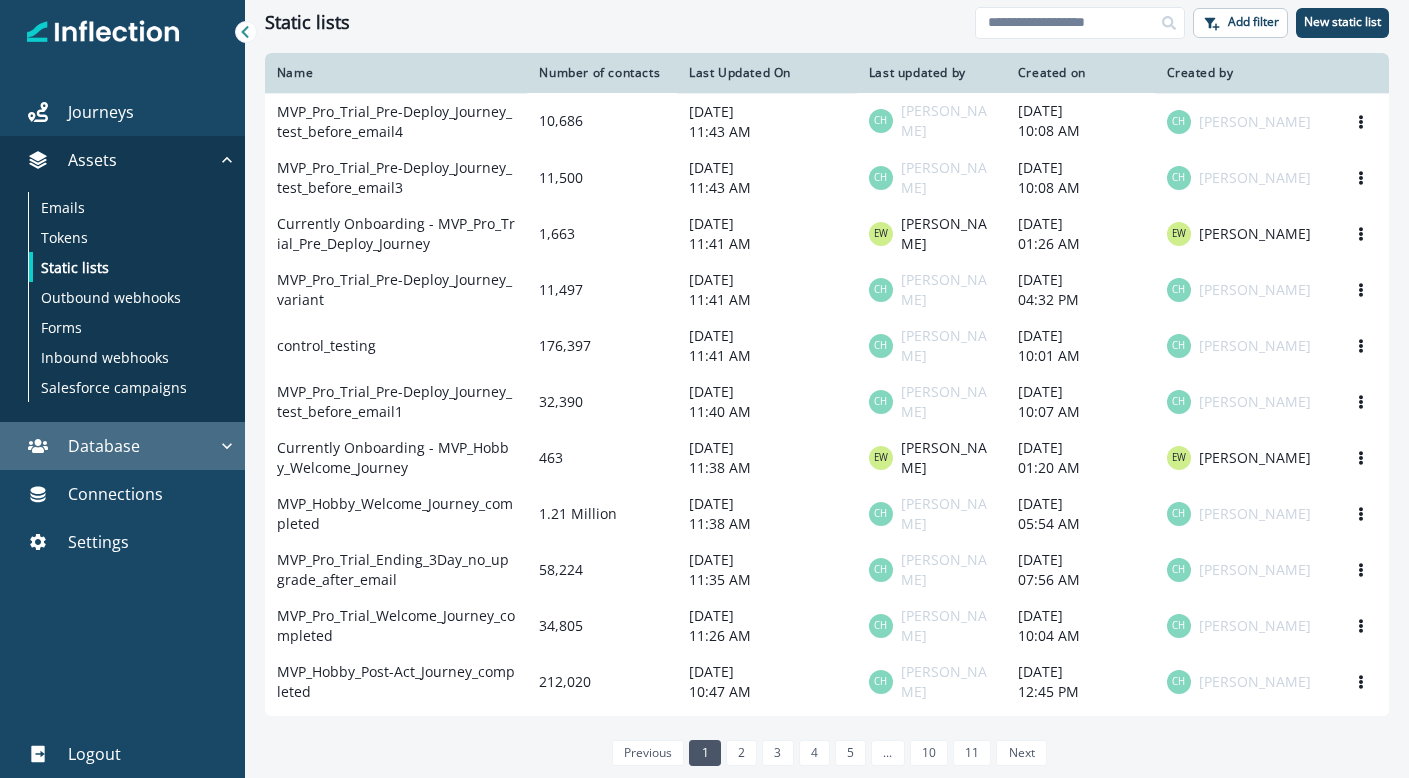 click 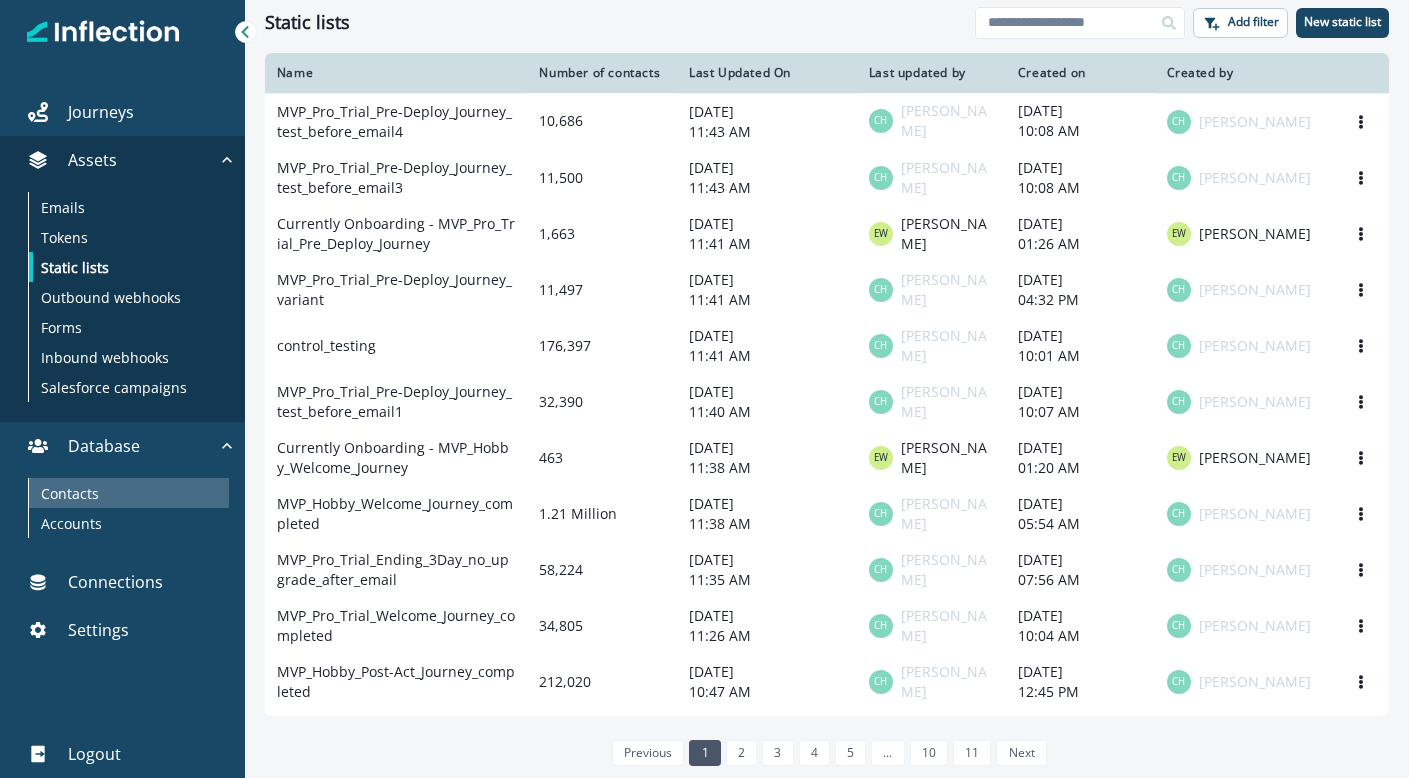 click on "Contacts" at bounding box center [129, 493] 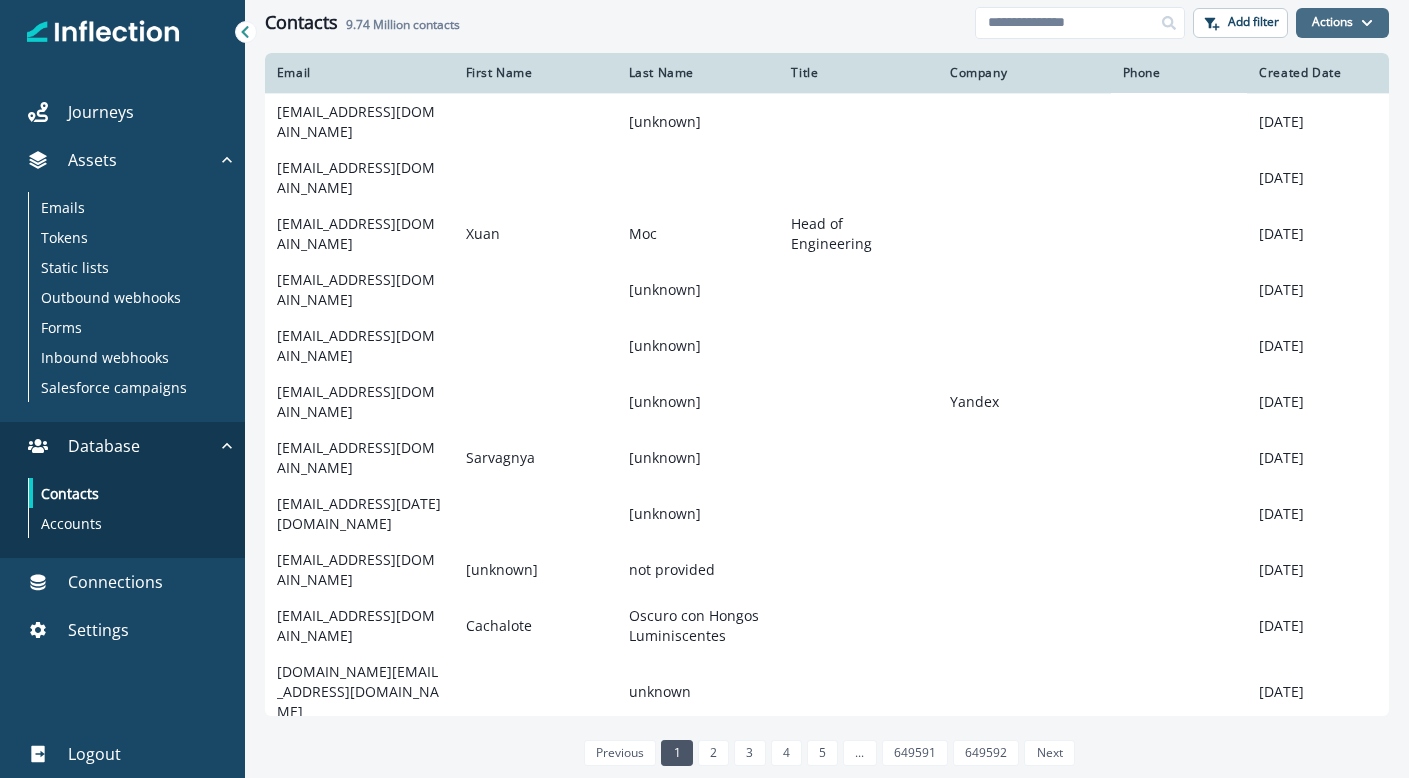 click on "Actions" at bounding box center (1342, 23) 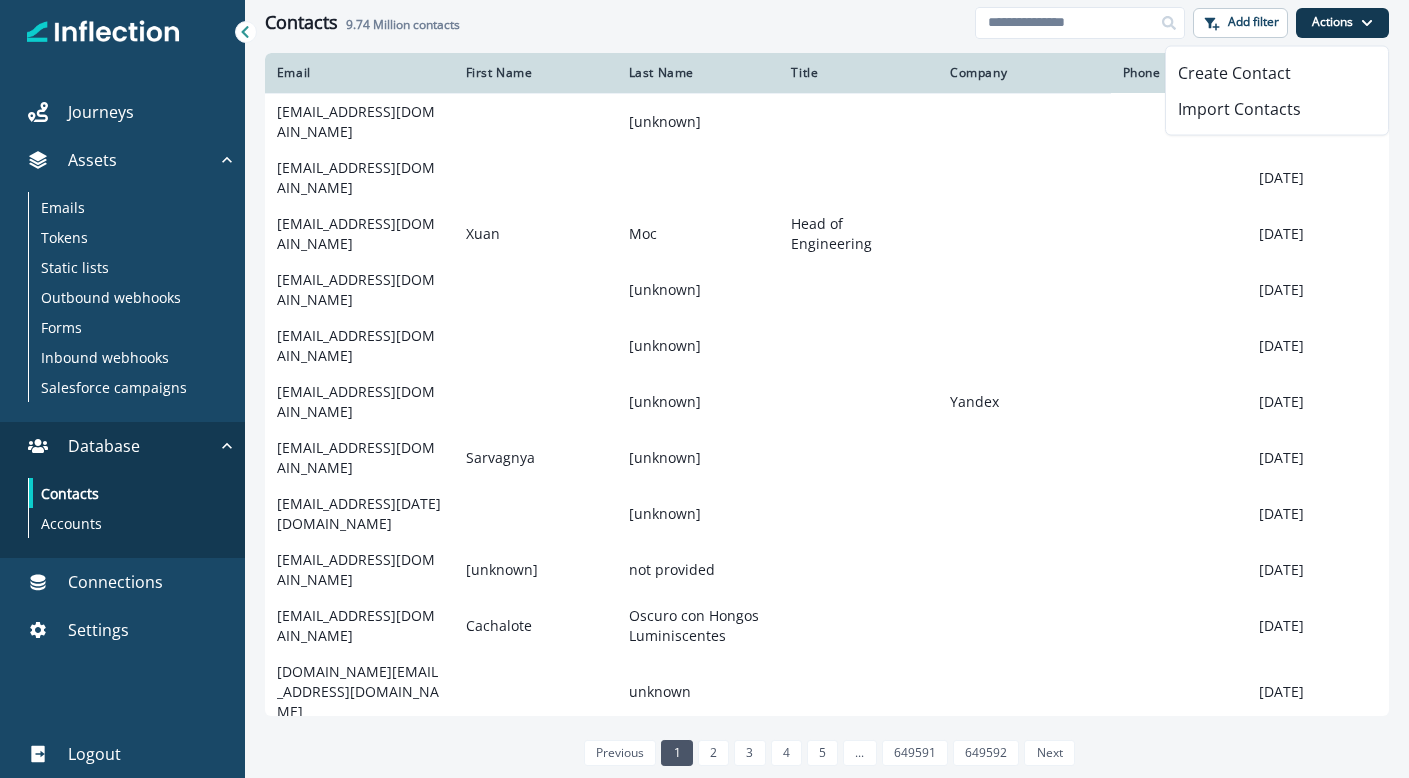 click on "Actions" at bounding box center (1342, 23) 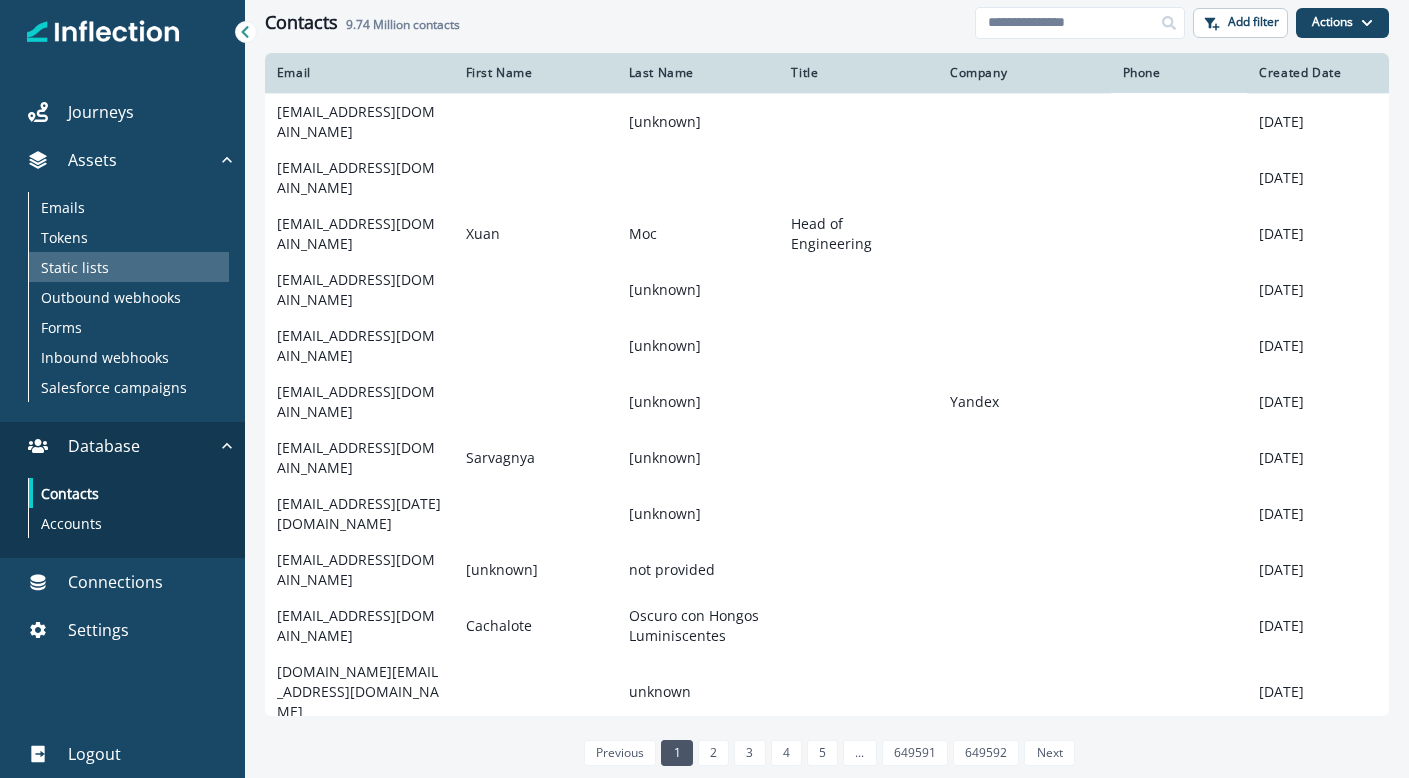 click on "Static lists" at bounding box center [129, 267] 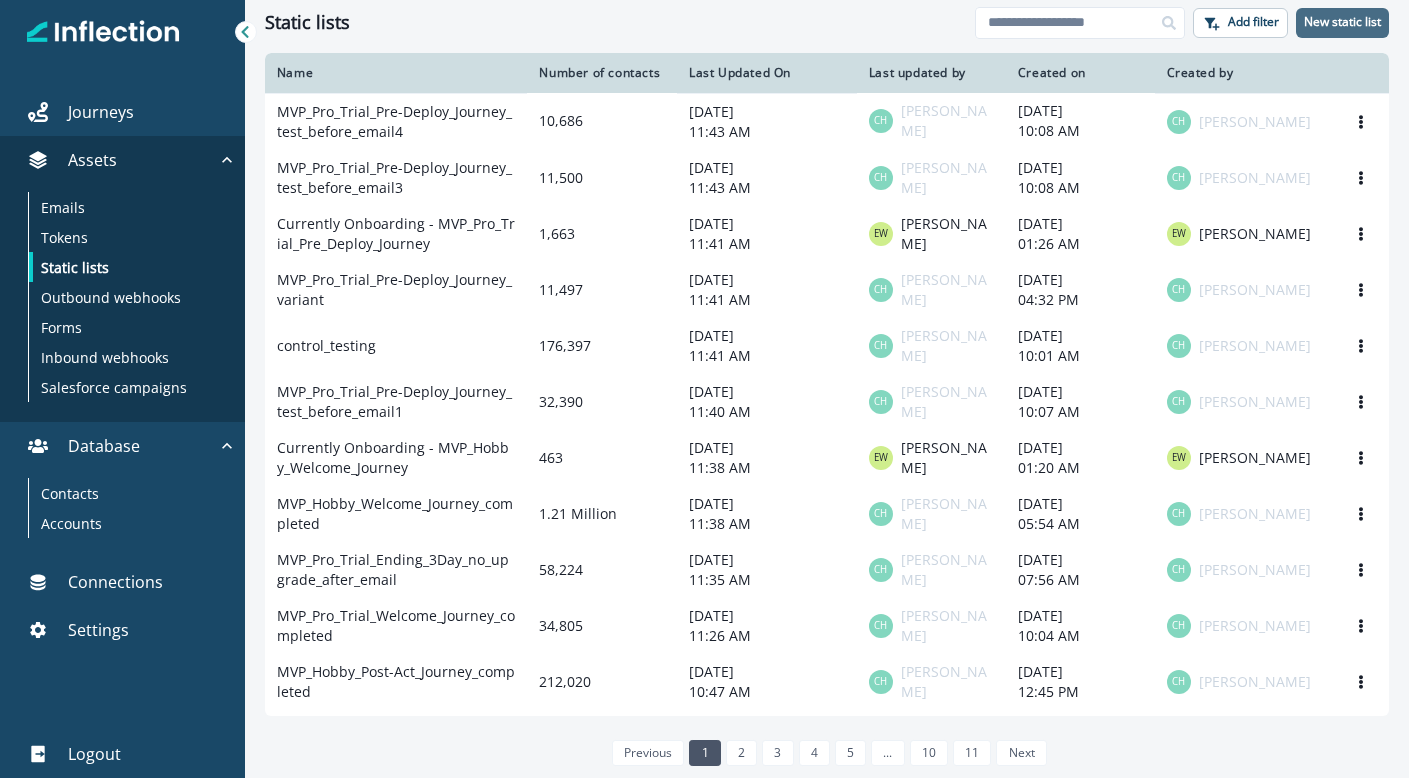 click on "New static list" at bounding box center [1342, 22] 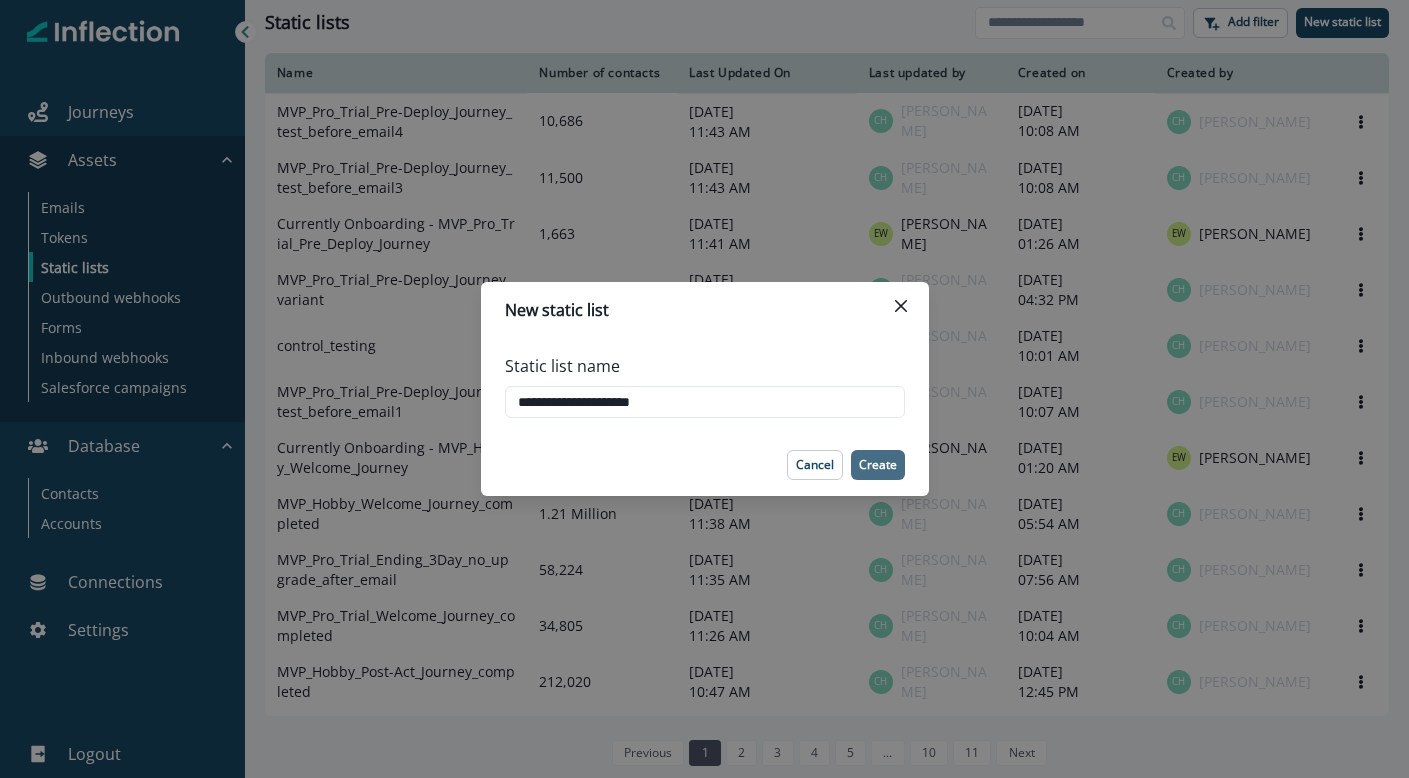 type on "**********" 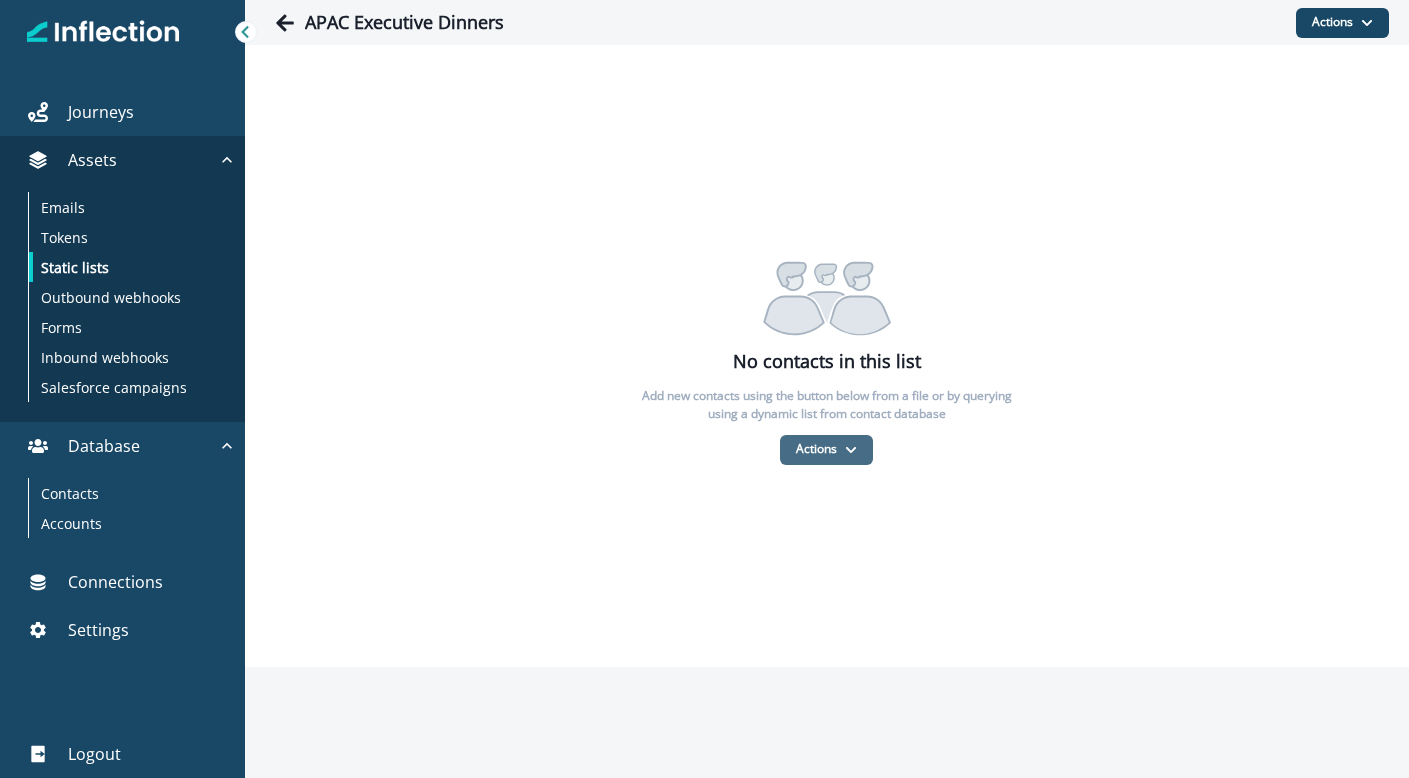 click on "Actions" at bounding box center [826, 450] 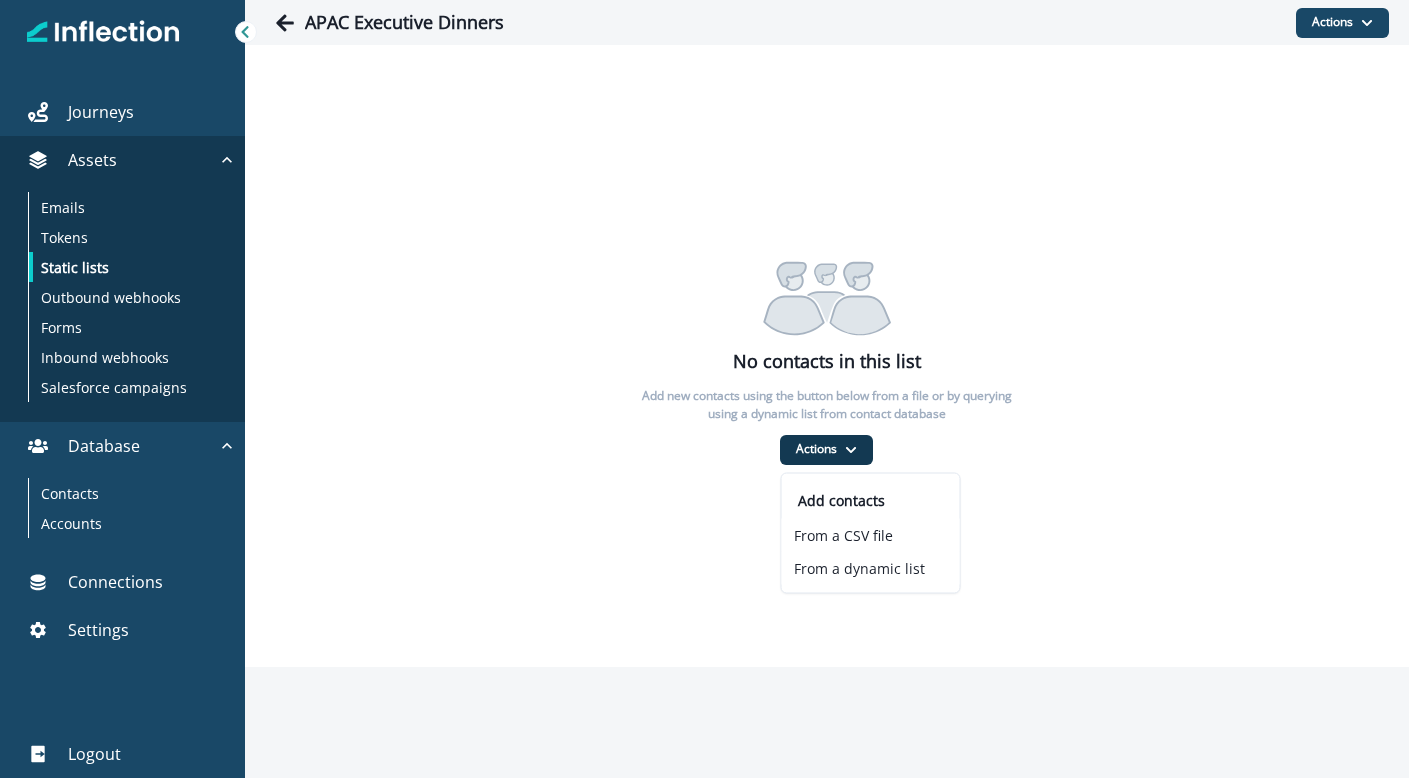 click on "No contacts in this list Add new contacts using the button below from a file or by querying using a dynamic list from contact database Actions Add contacts From a CSV file From a dynamic list" at bounding box center [827, 356] 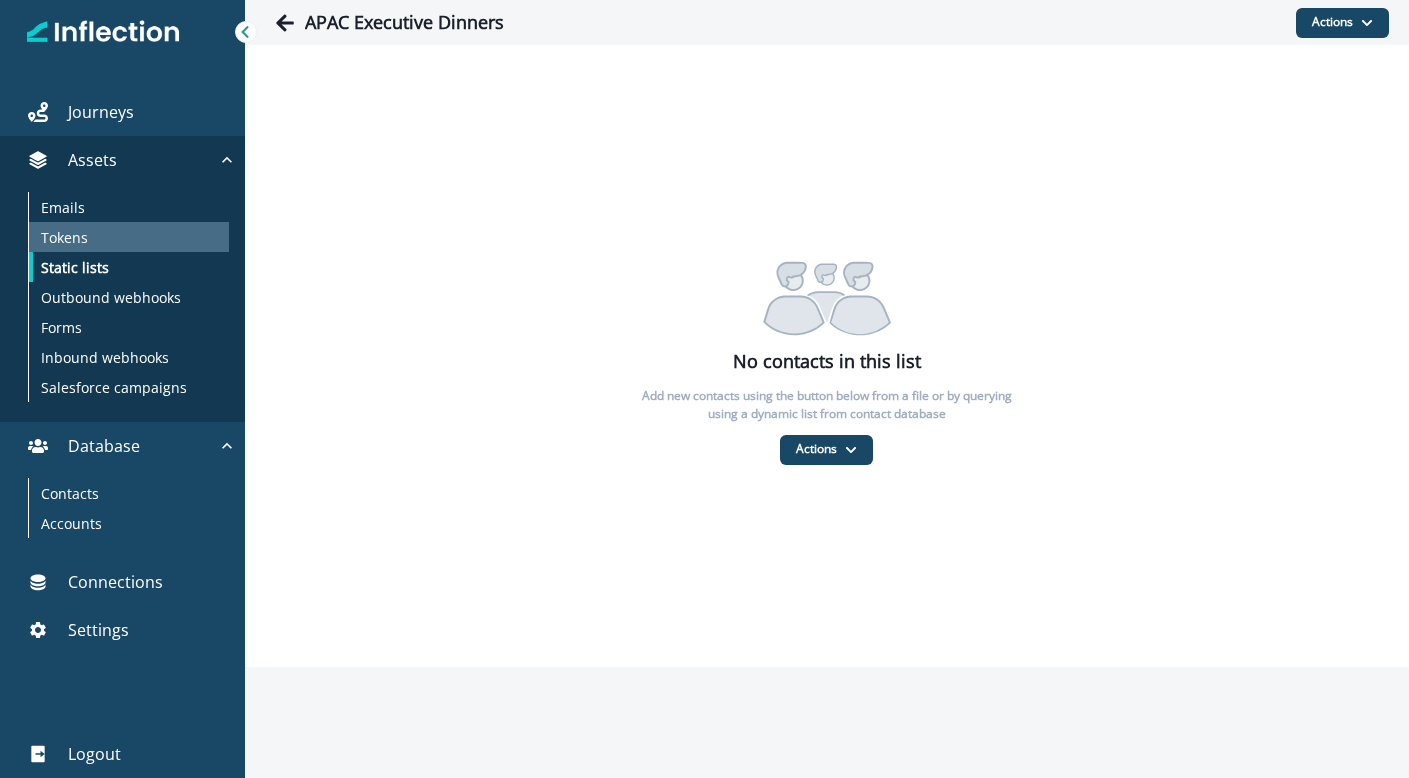 click on "Tokens" at bounding box center [129, 237] 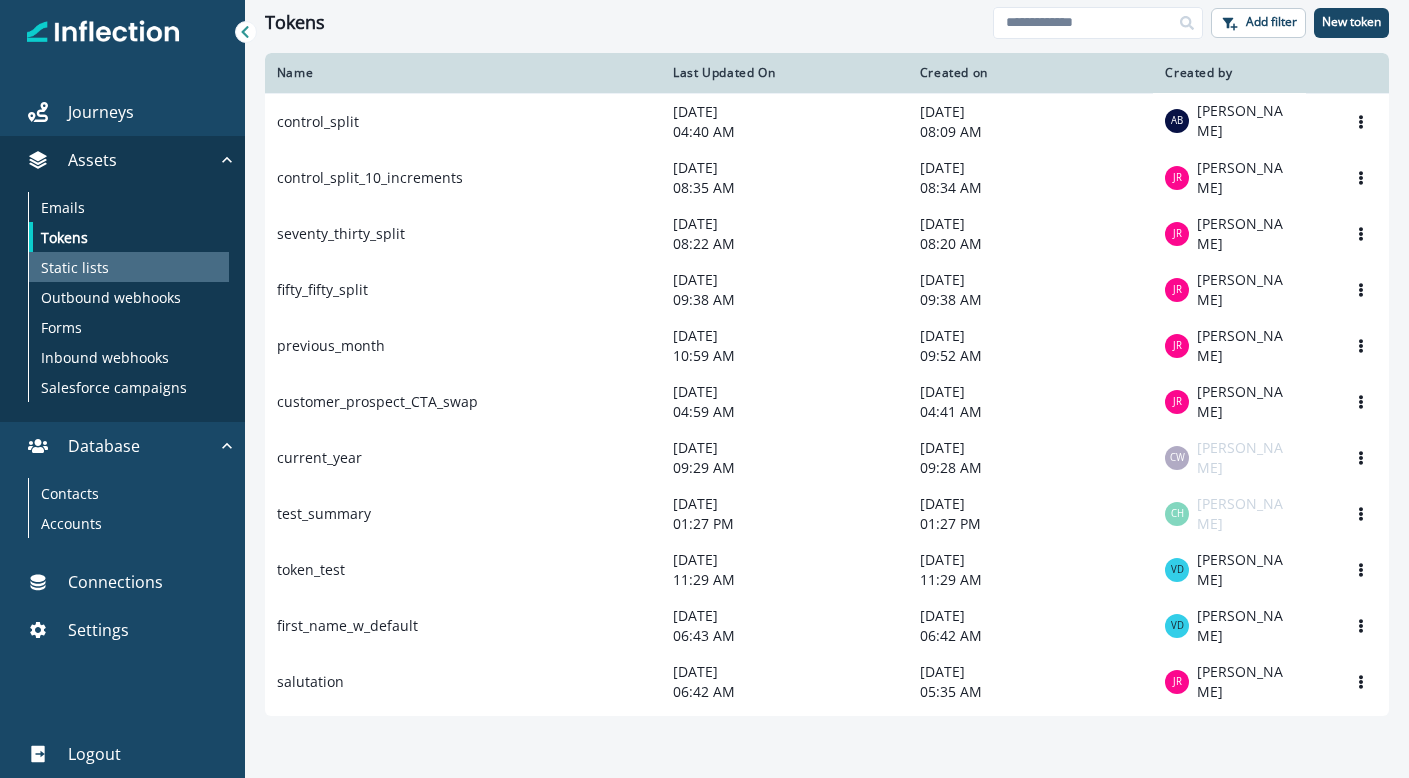 click on "Static lists" at bounding box center (129, 267) 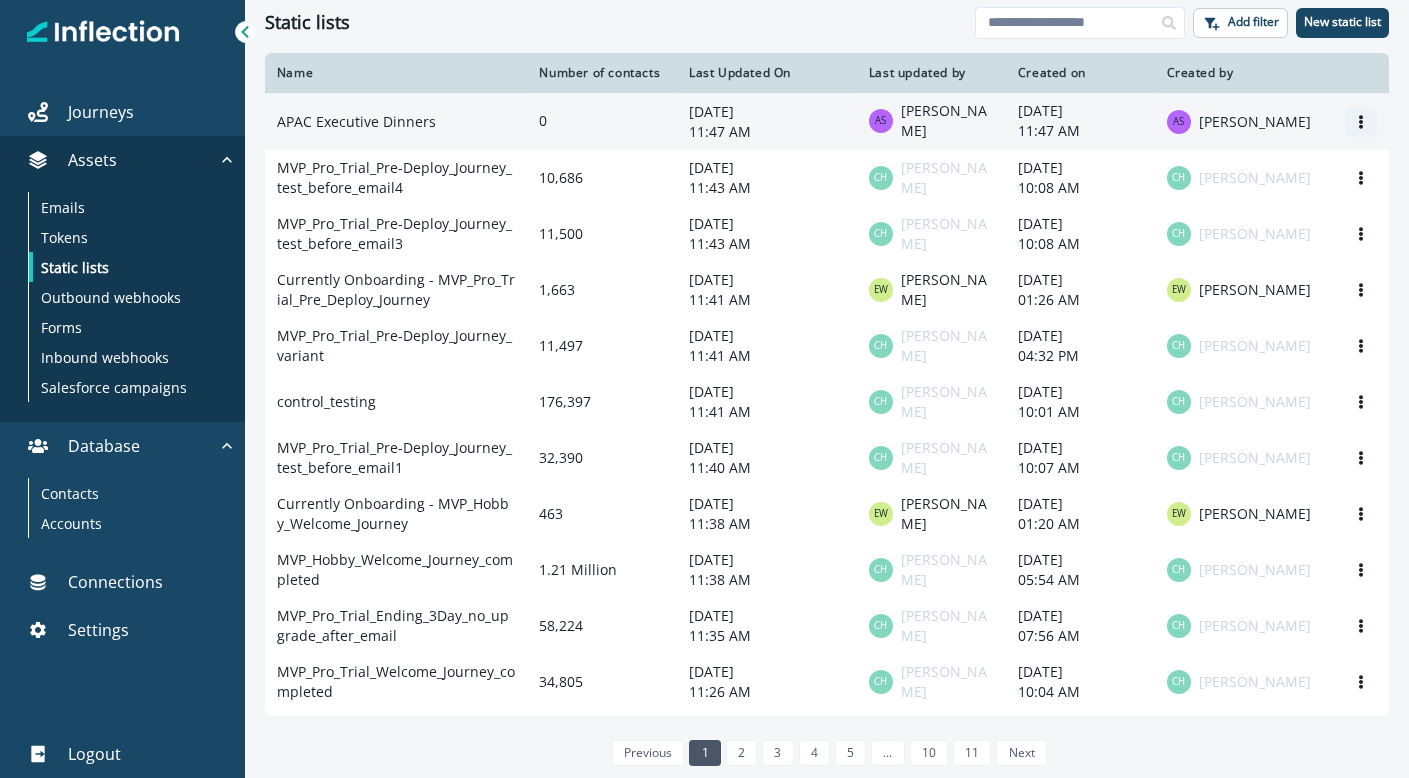 click 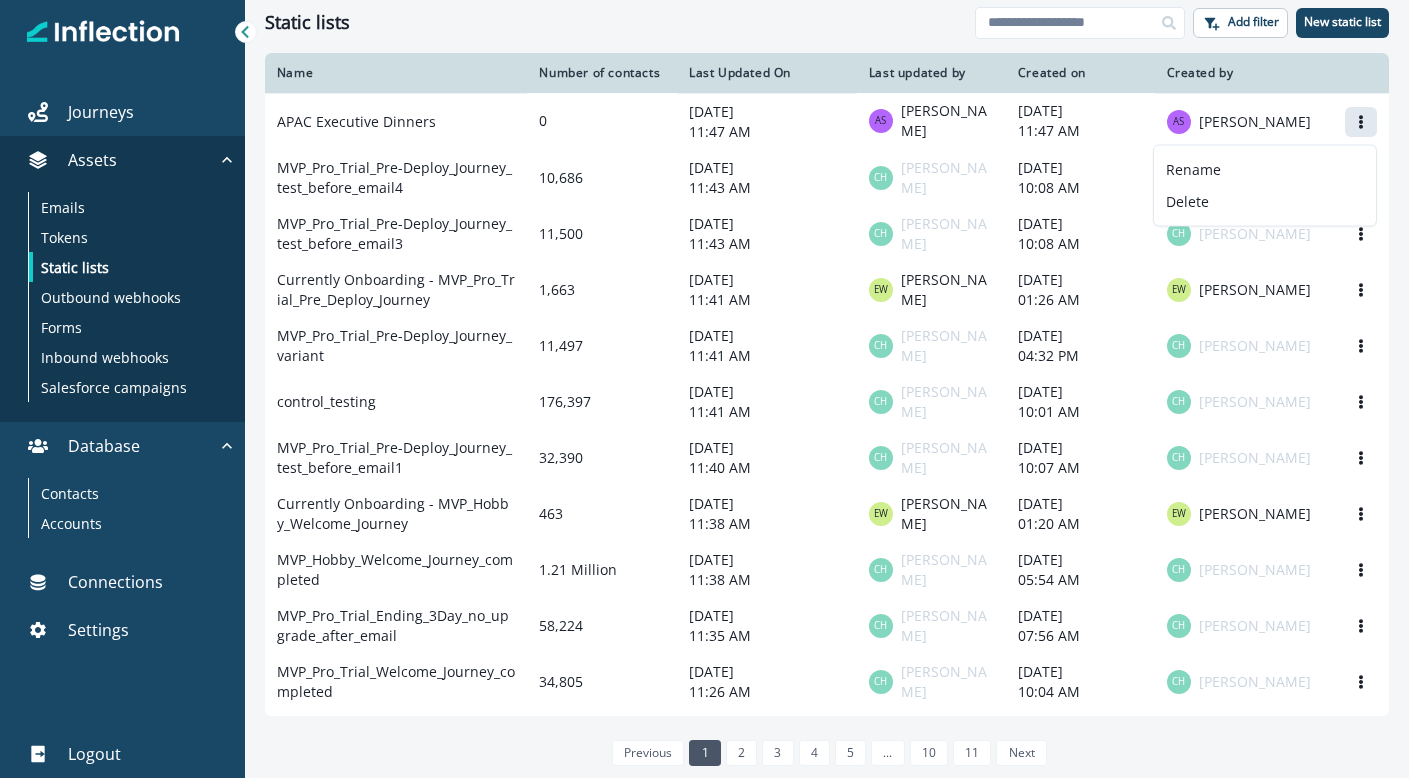 click on "Name Number of contacts Last Updated On Last updated by Created on Created by APAC Executive Dinners 0 [DATE] 11:47 AM AS [PERSON_NAME] [DATE] 11:47 AM AS [PERSON_NAME] Rename Delete MVP_Pro_Trial_Pre-Deploy_Journey_test_before_email4 10,686  [DATE] 11:43 AM CH [PERSON_NAME] [DATE] 10:08 AM CH [PERSON_NAME] Rename Delete MVP_Pro_Trial_Pre-Deploy_Journey_test_before_email3 11,500  [DATE] 11:43 AM CH [PERSON_NAME] [DATE] 10:08 AM CH [PERSON_NAME] Rename Delete Currently Onboarding - MVP_Pro_Trial_Pre_Deploy_Journey 1,663  [DATE] 11:41 AM EW [PERSON_NAME] [DATE] 01:26 AM EW [PERSON_NAME] Rename Delete MVP_Pro_Trial_Pre-Deploy_Journey_variant 11,497  [DATE] 11:41 AM CH [PERSON_NAME] [DATE] 04:32 PM CH [PERSON_NAME] Rename Delete control_testing 176,397  [DATE] 11:41 AM CH [PERSON_NAME] [DATE] 10:01 AM CH [PERSON_NAME] Rename Delete MVP_Pro_Trial_Pre-Deploy_Journey_test_before_email1 32,390  11:40 AM 1" at bounding box center (827, 414) 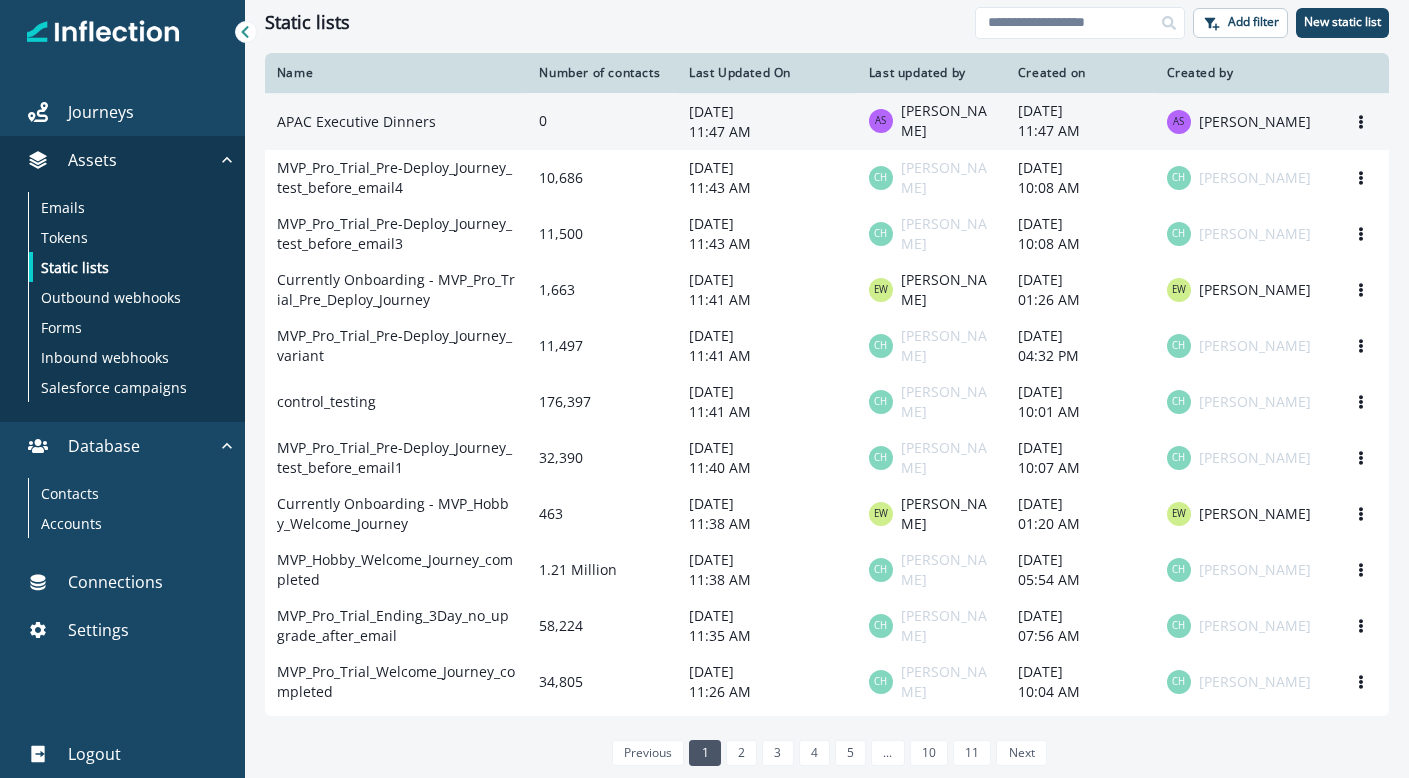 click on "APAC Executive Dinners" at bounding box center (396, 121) 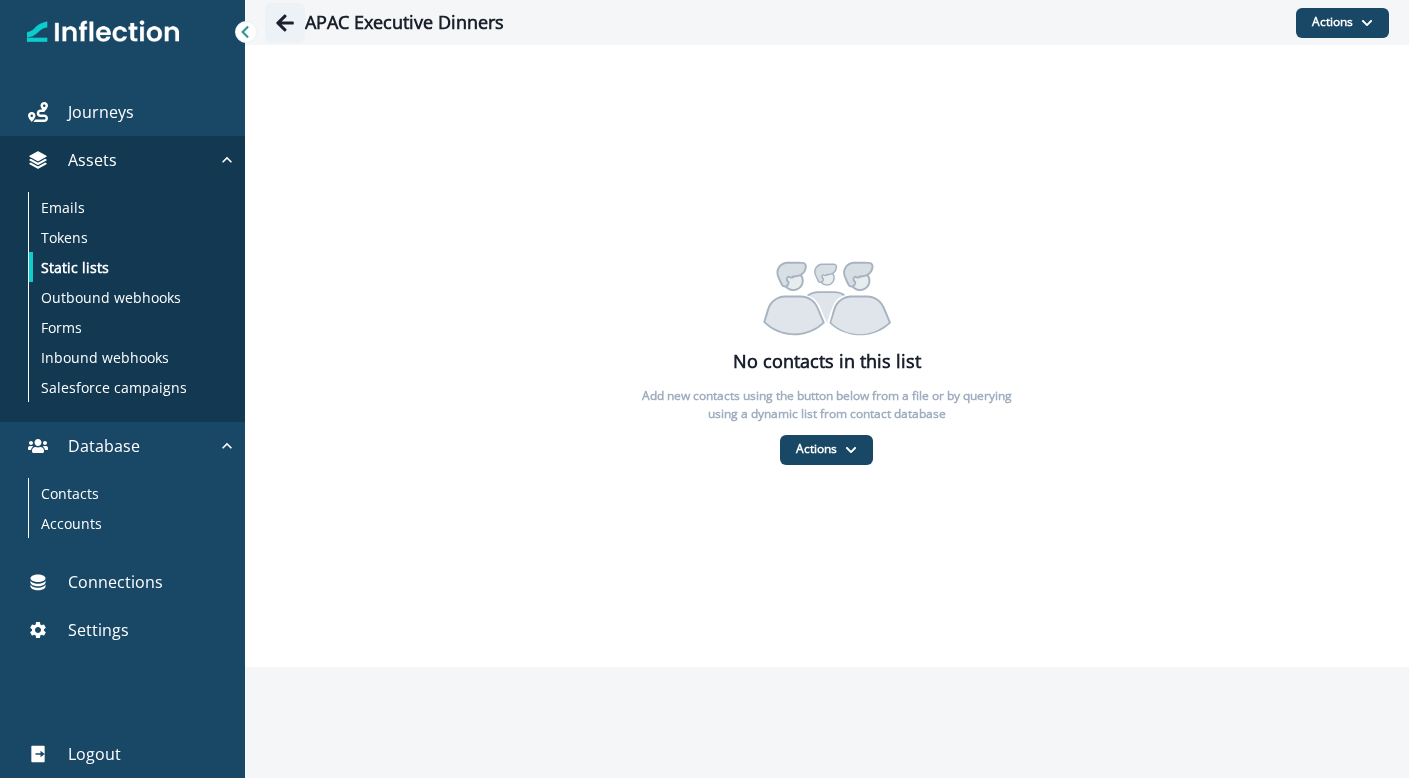 click at bounding box center [285, 23] 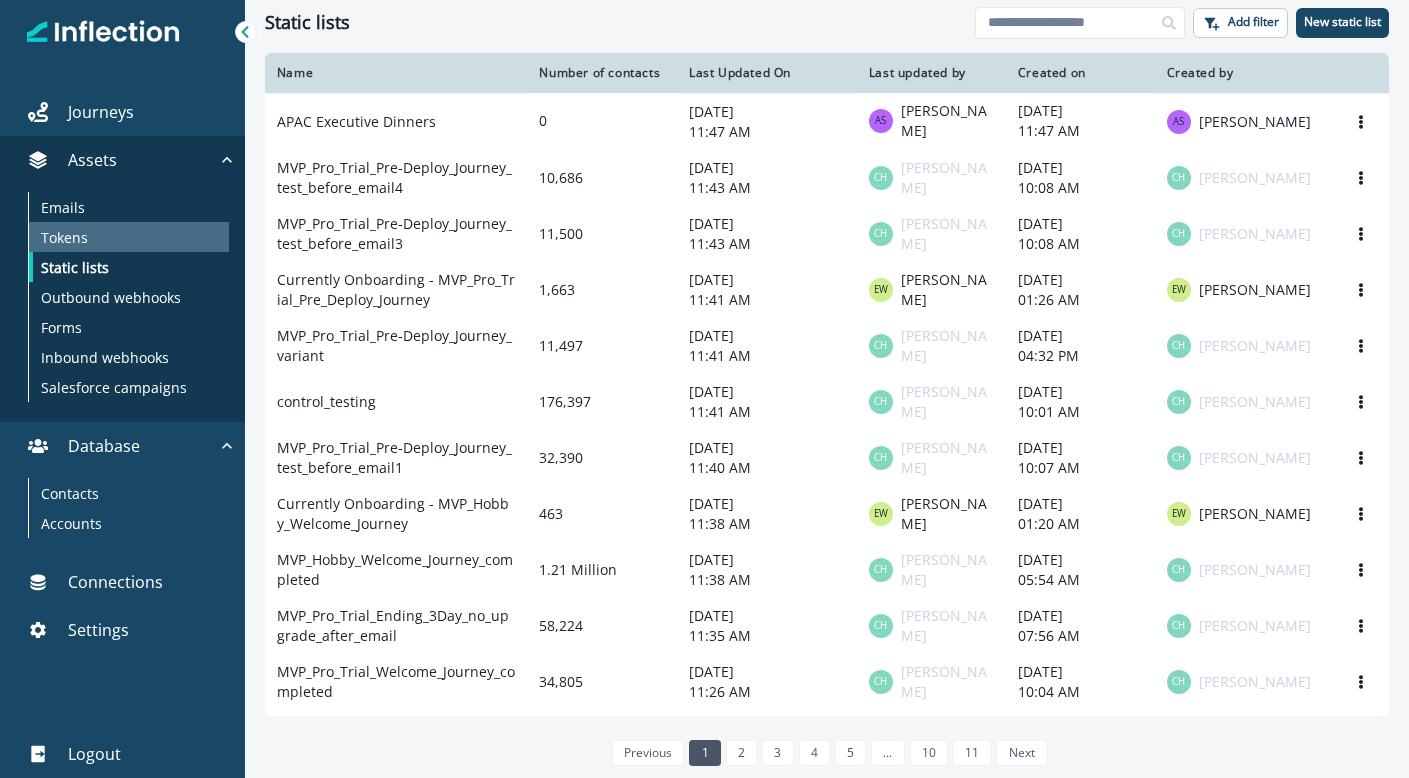 click on "Tokens" at bounding box center (129, 237) 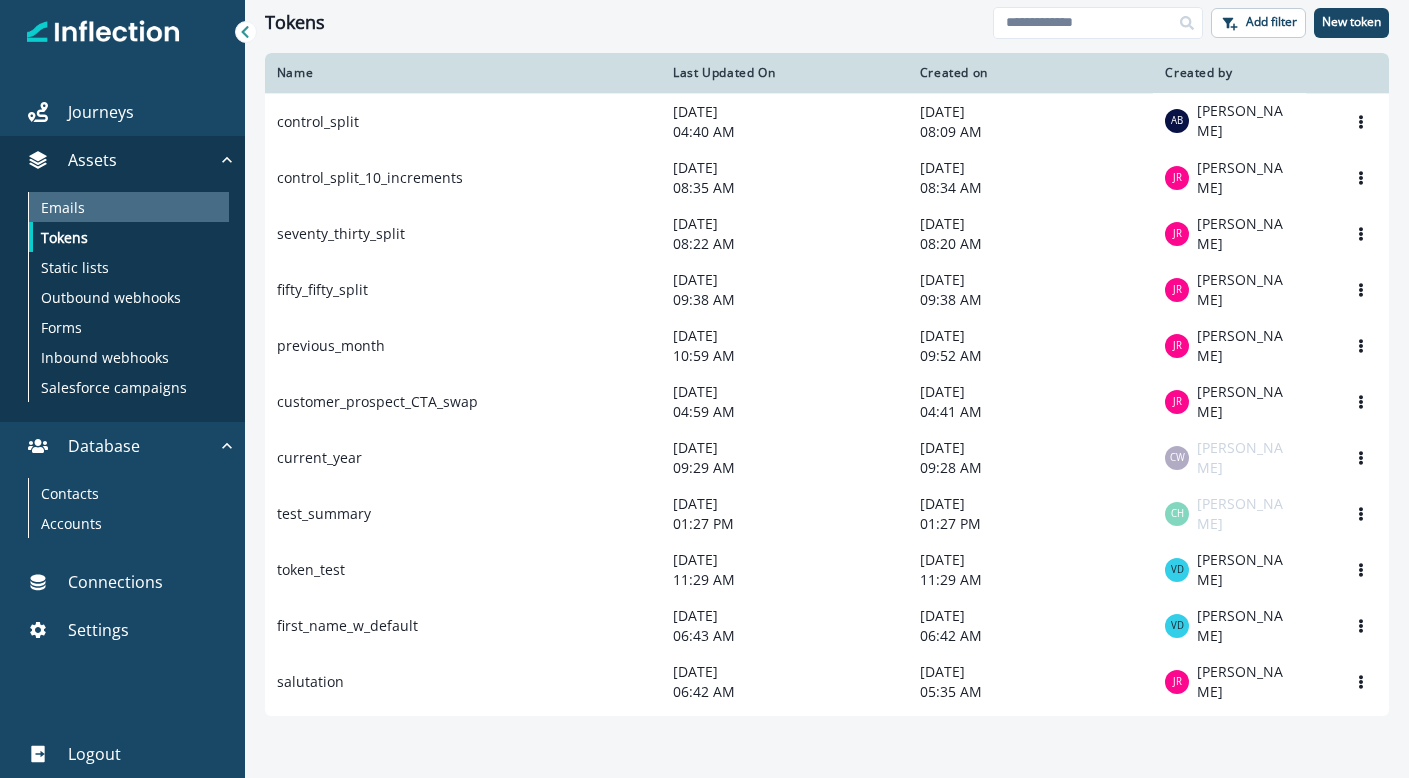 click on "Emails" at bounding box center (129, 207) 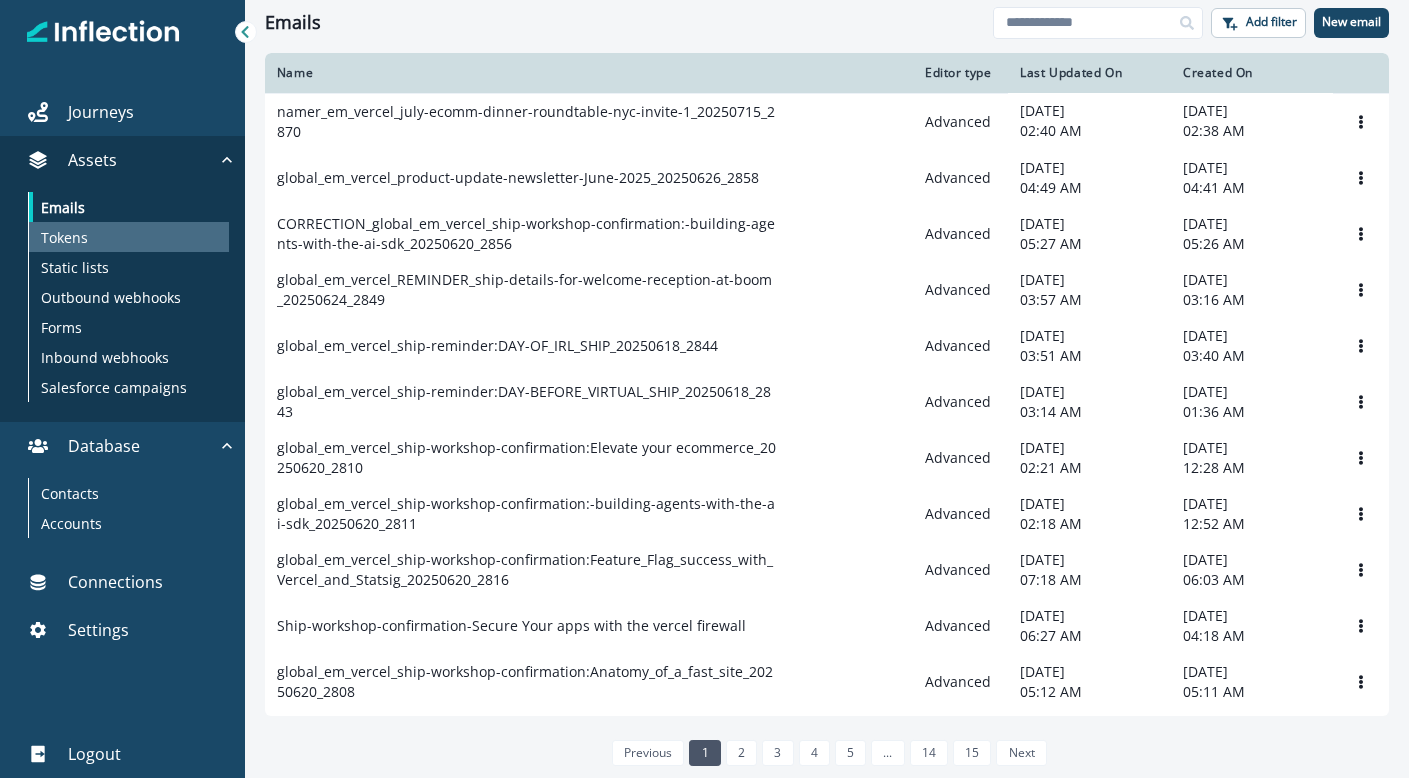 click on "Tokens" at bounding box center [129, 237] 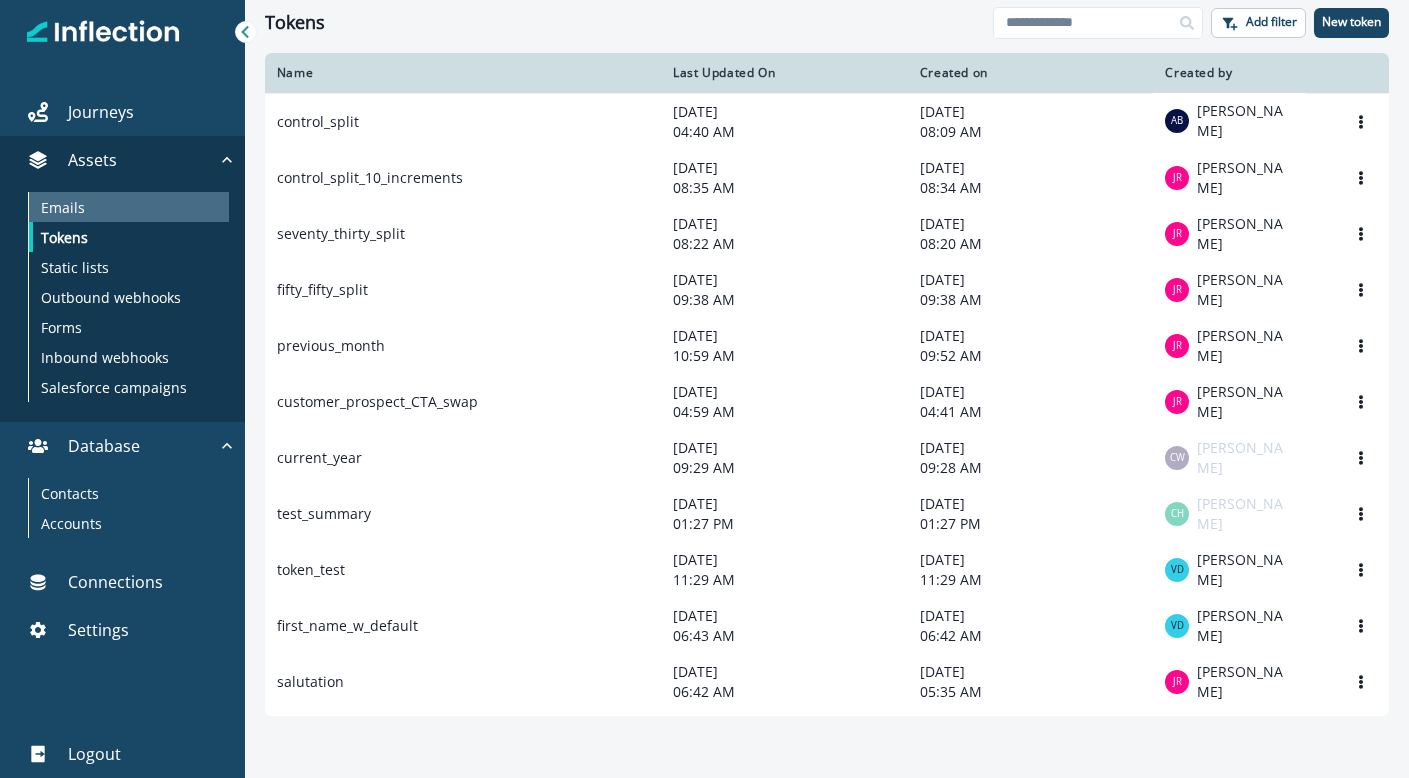 click on "Emails" at bounding box center (129, 207) 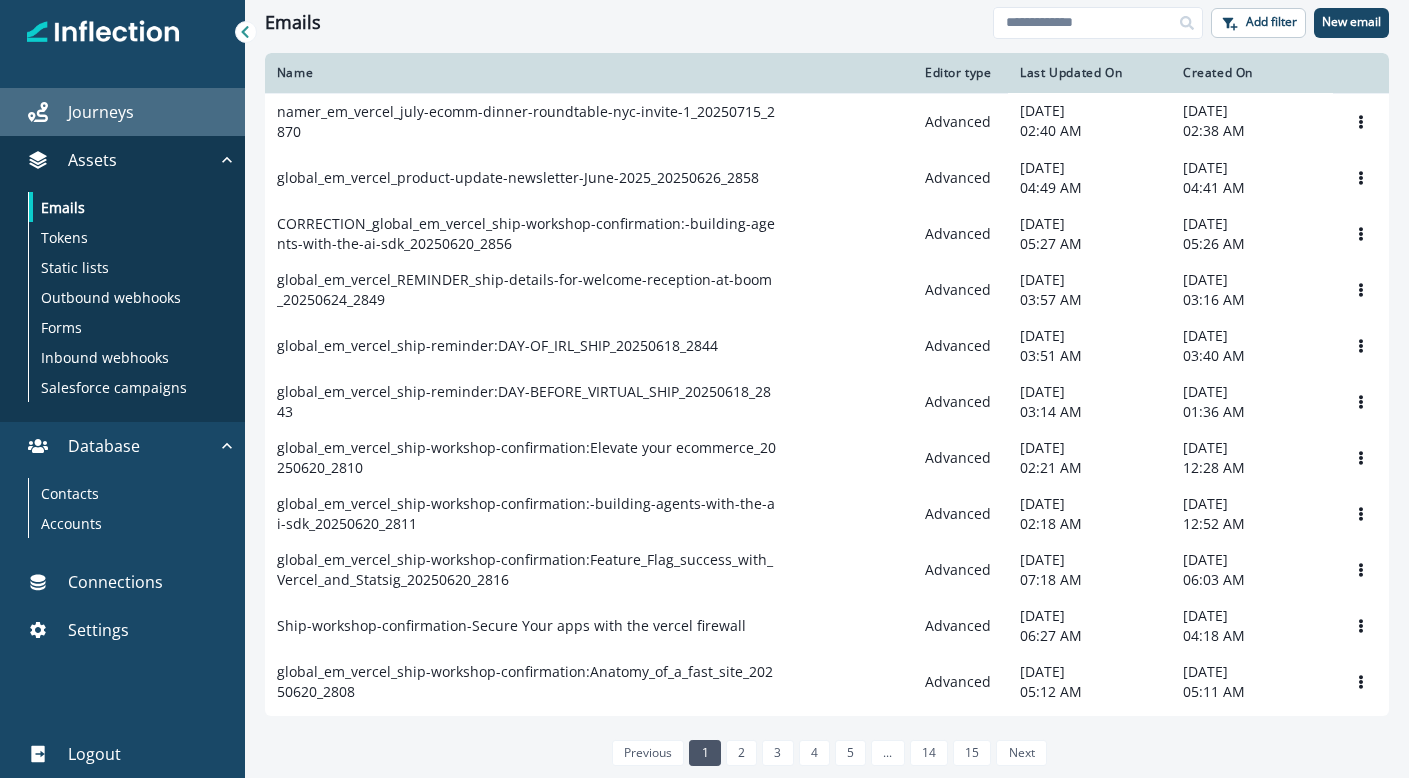 click on "Journeys" at bounding box center [101, 112] 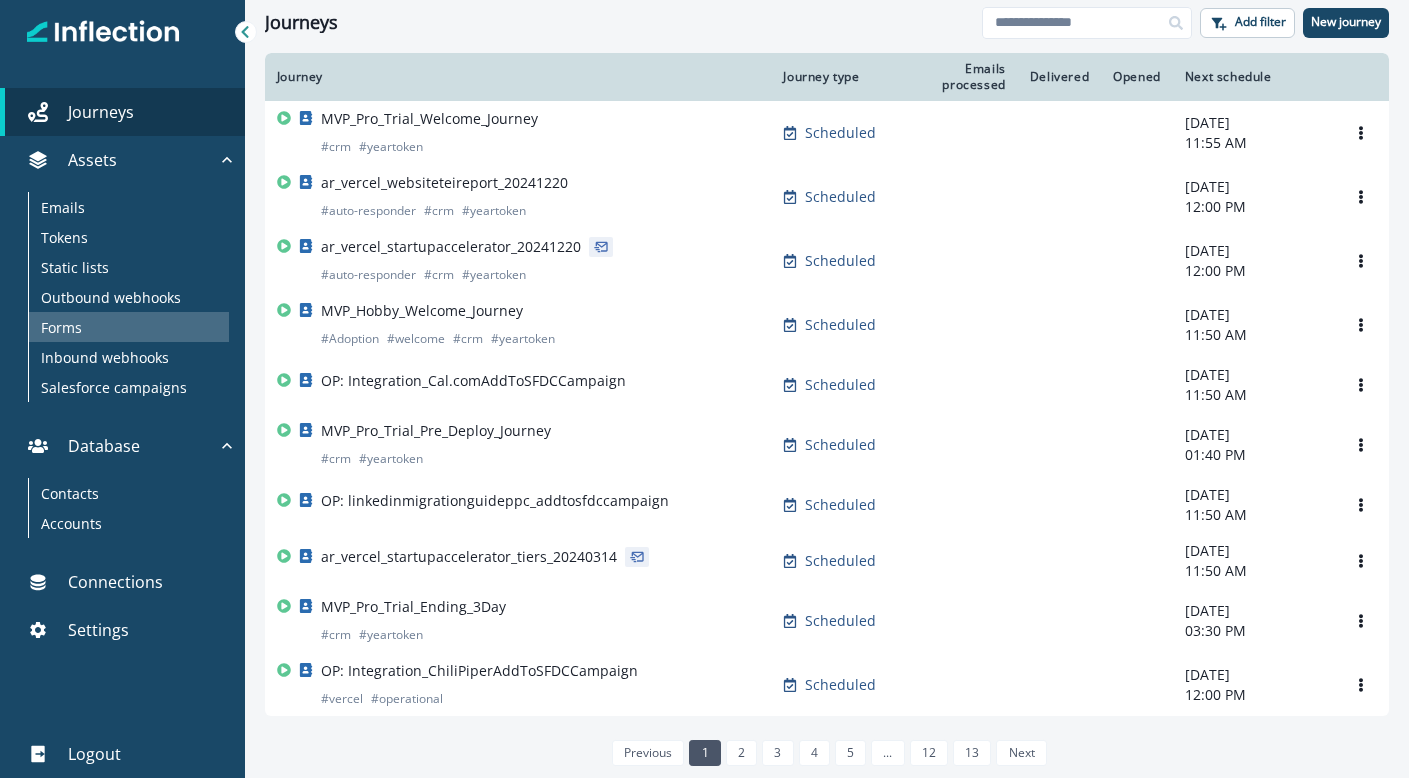 click on "Forms" at bounding box center [129, 327] 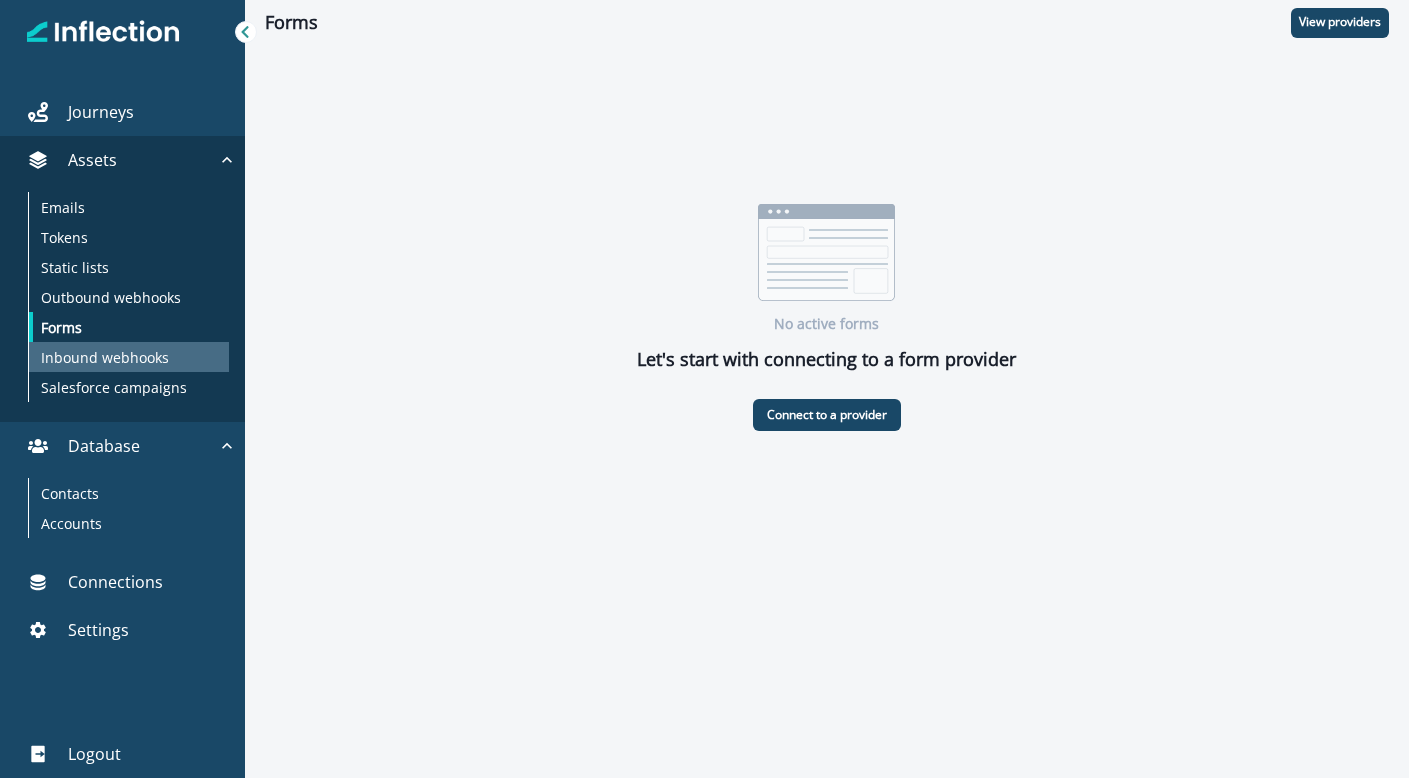 click on "Inbound webhooks" at bounding box center (105, 357) 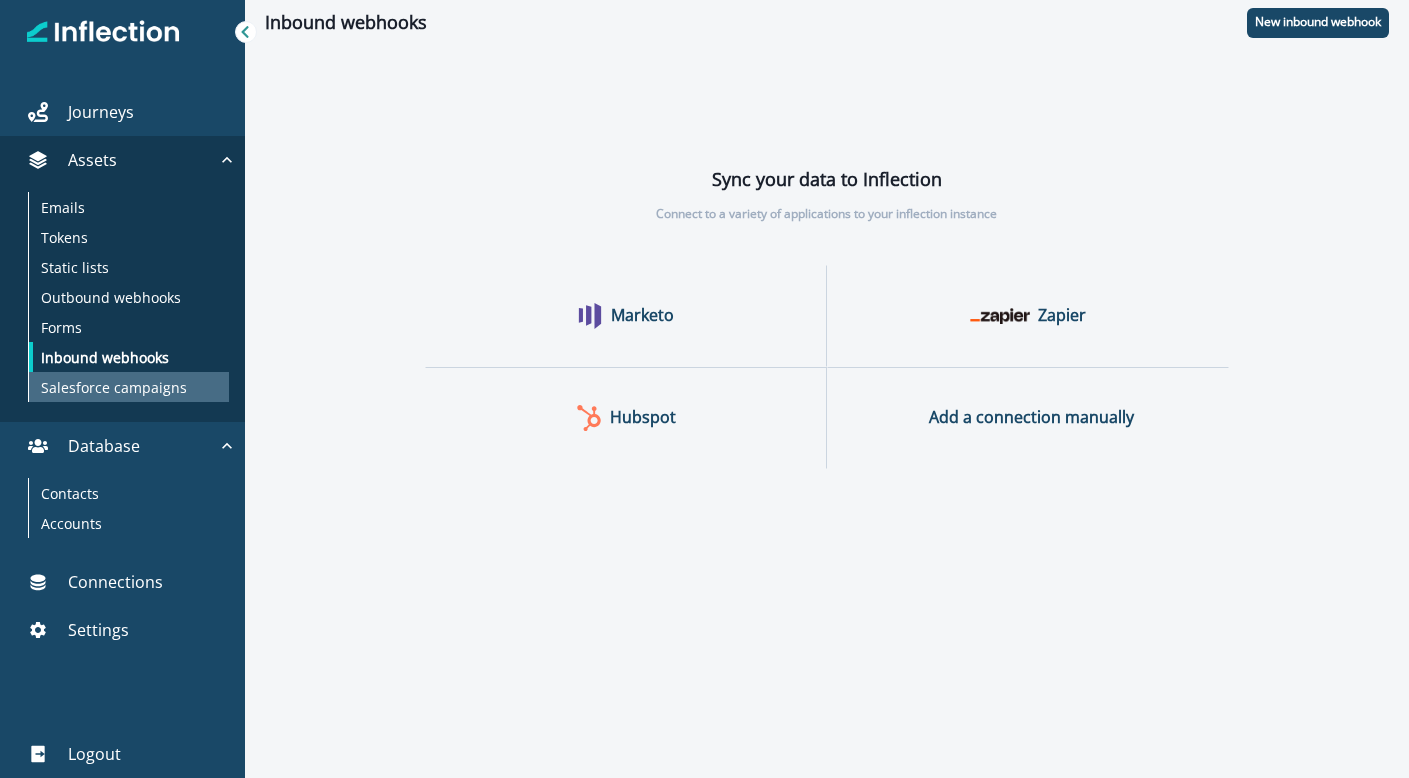 click on "Salesforce campaigns" at bounding box center [114, 387] 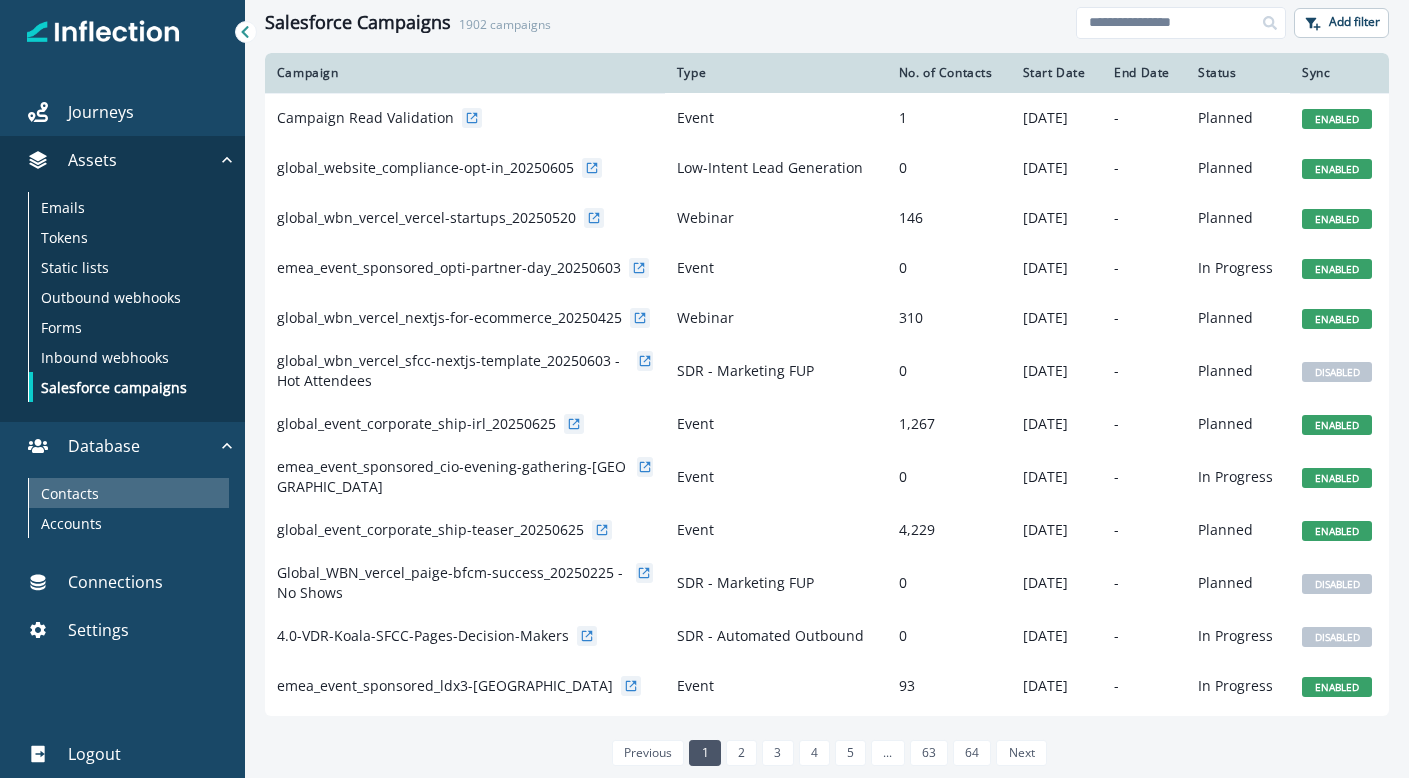 click on "Contacts" at bounding box center [129, 493] 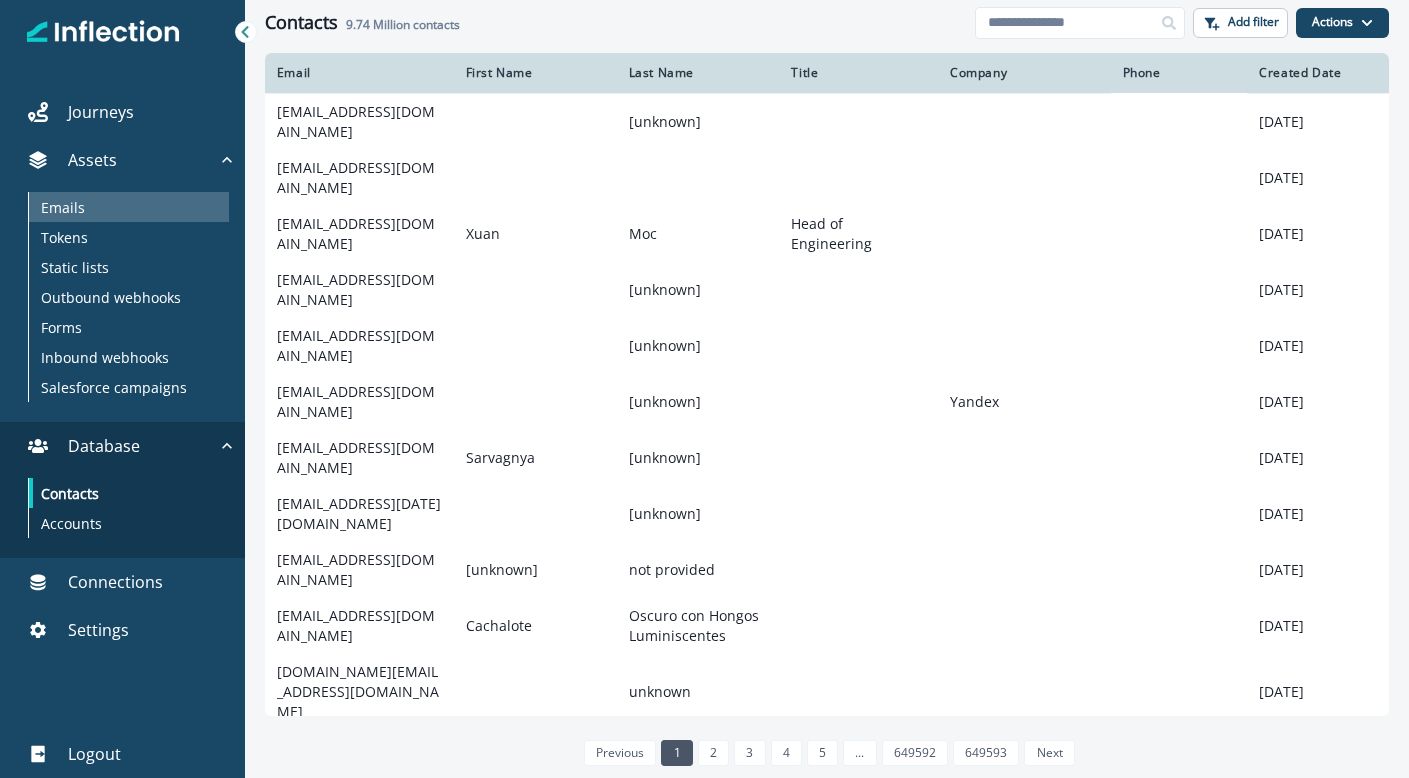 click on "Emails" at bounding box center (129, 207) 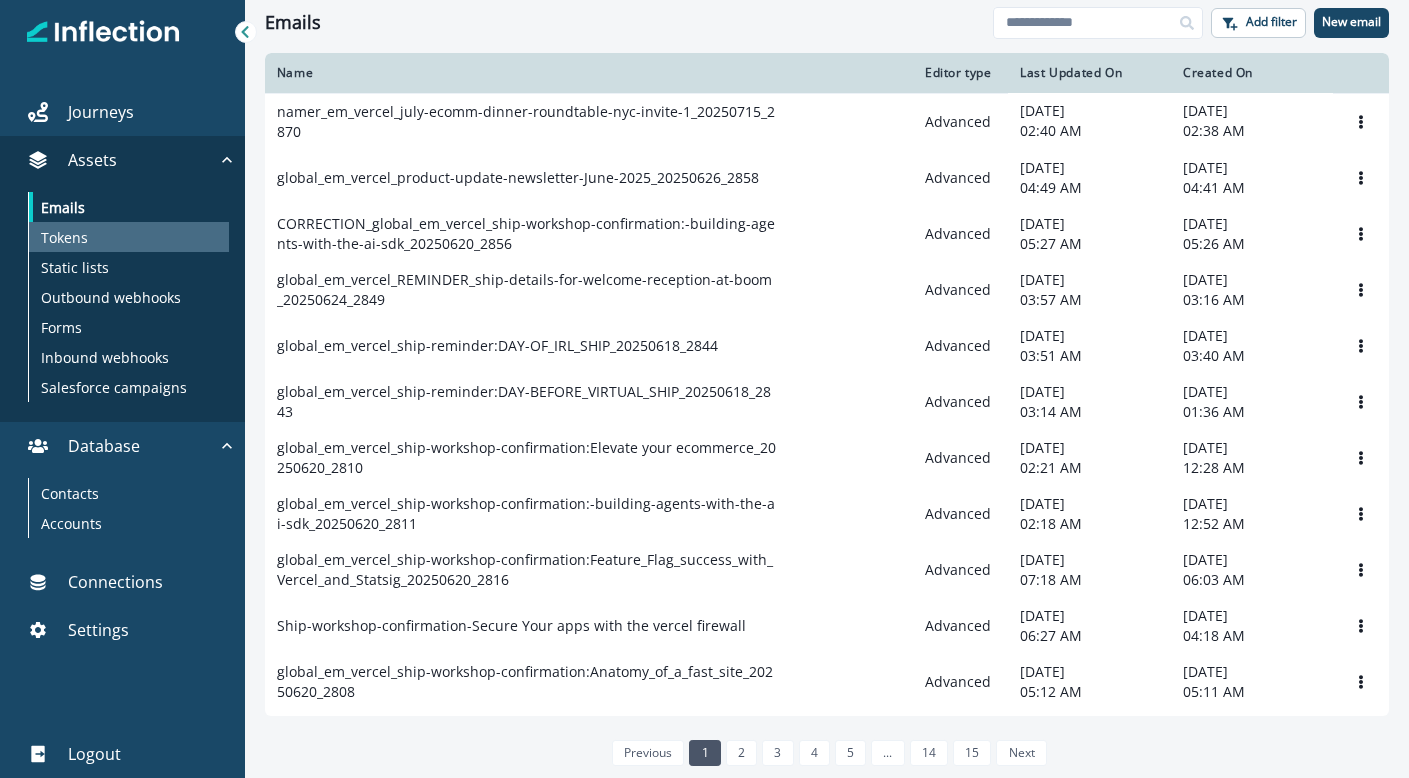 click on "Tokens" at bounding box center [129, 237] 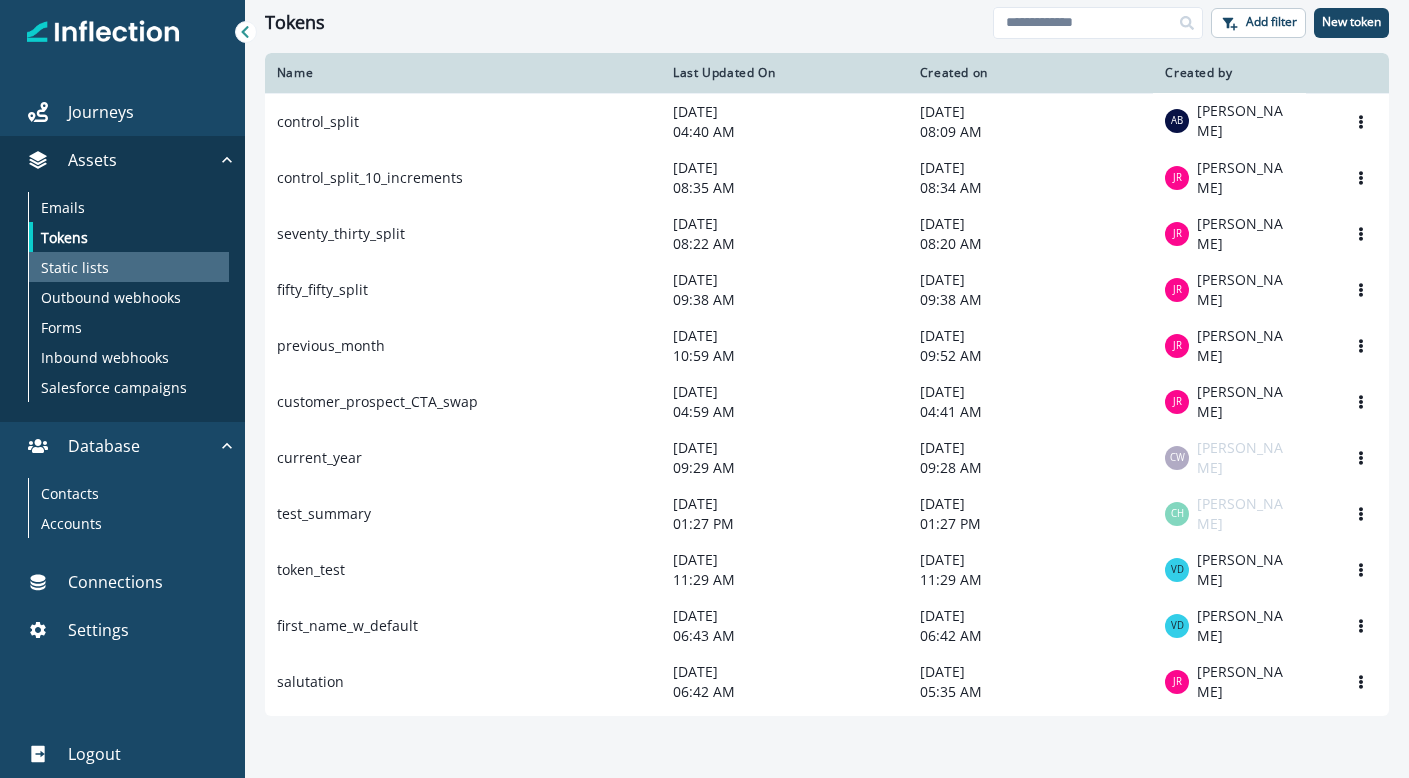 click on "Static lists" at bounding box center (129, 267) 